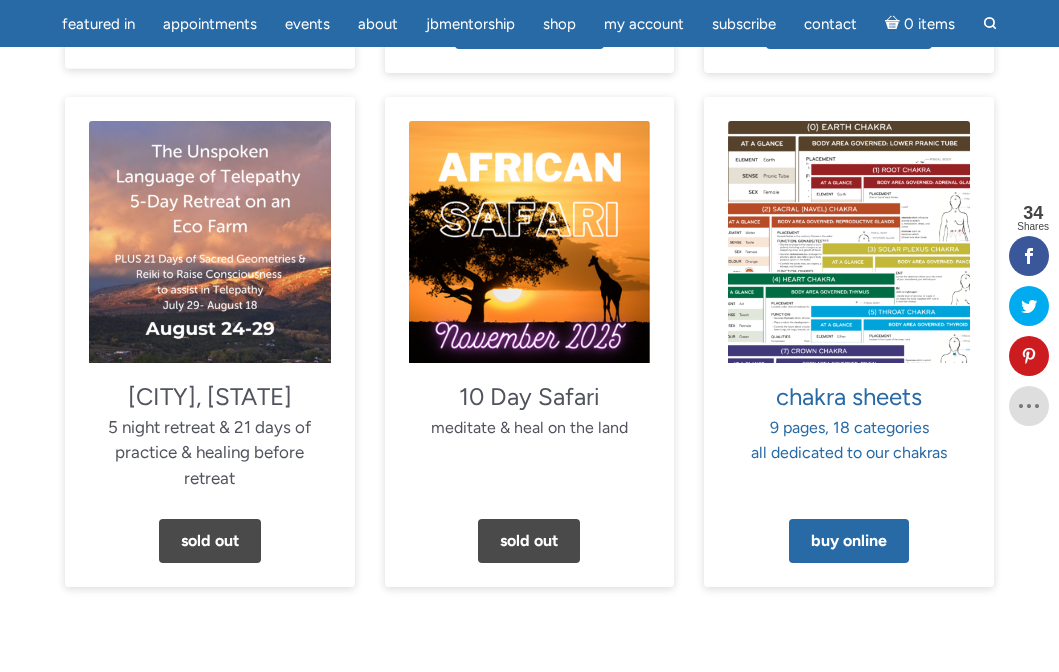 scroll, scrollTop: 1543, scrollLeft: 0, axis: vertical 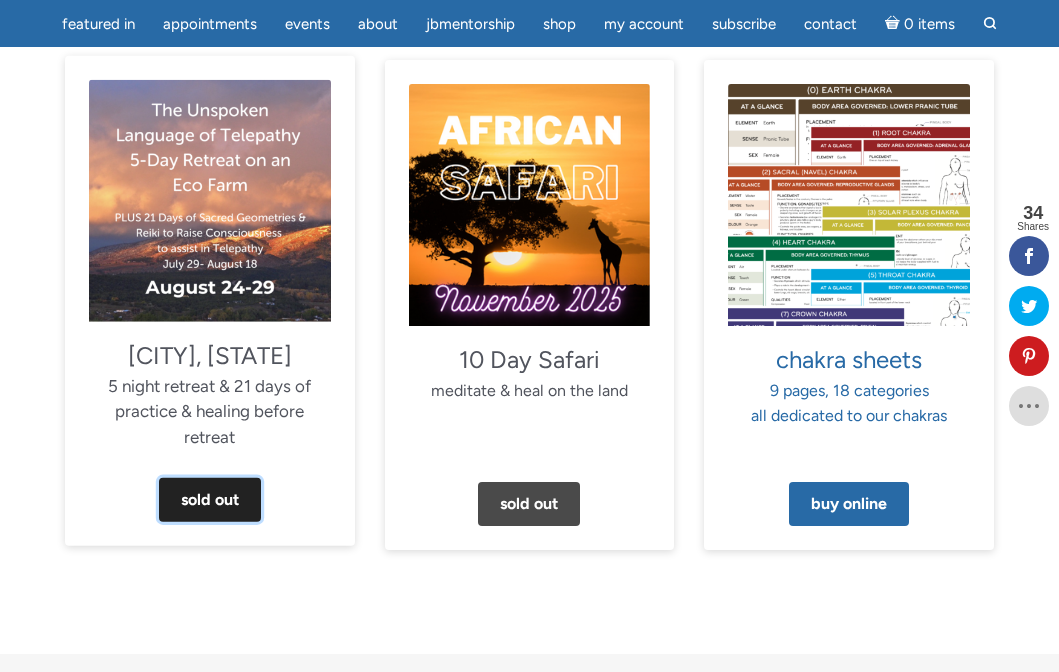 click on "Sold Out" at bounding box center [210, 500] 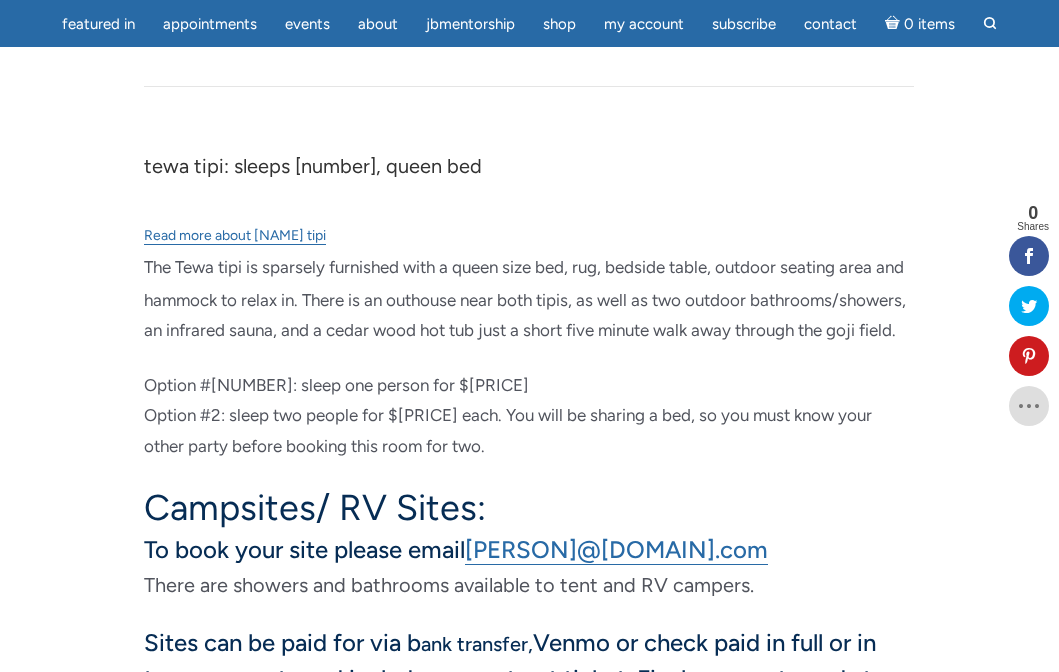 scroll, scrollTop: 19502, scrollLeft: 0, axis: vertical 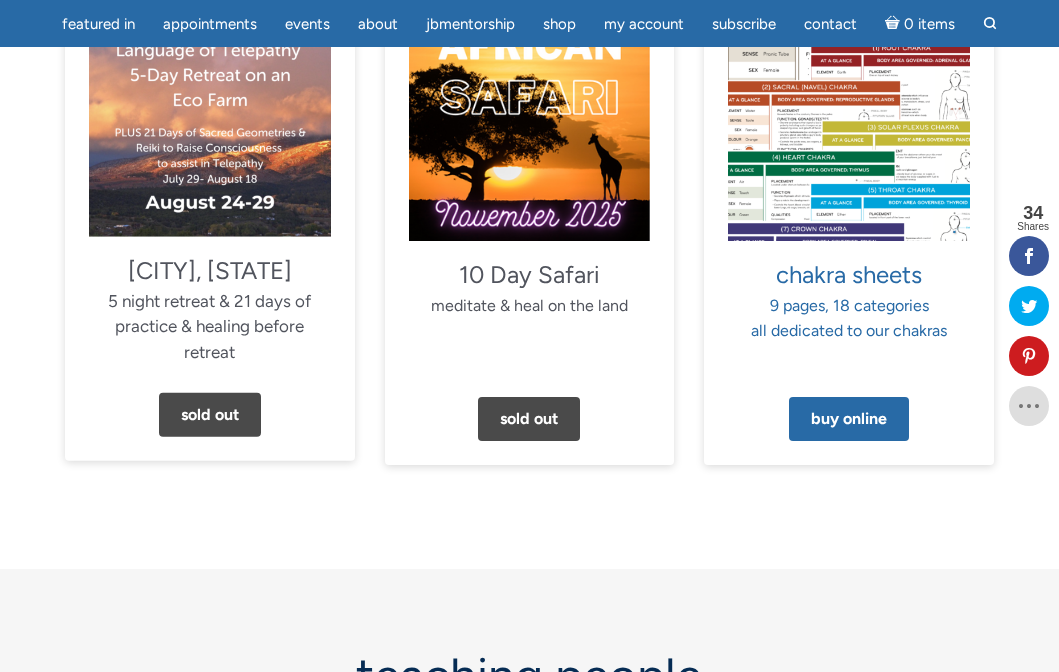click on "[CITY], [STATE]" at bounding box center [210, 269] 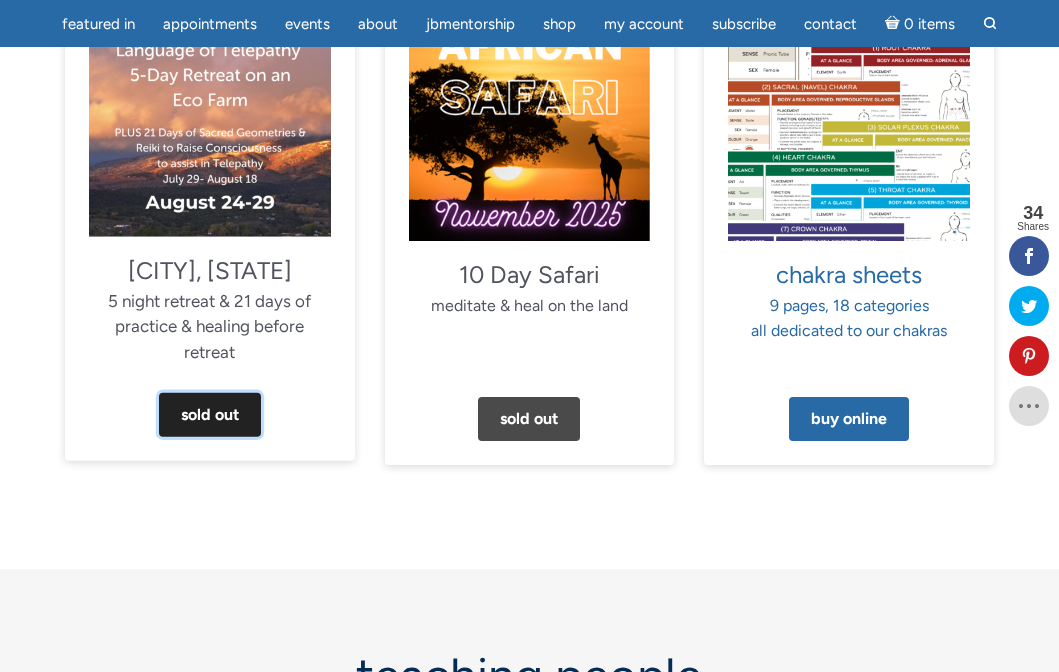 click on "Sold Out" at bounding box center [210, 415] 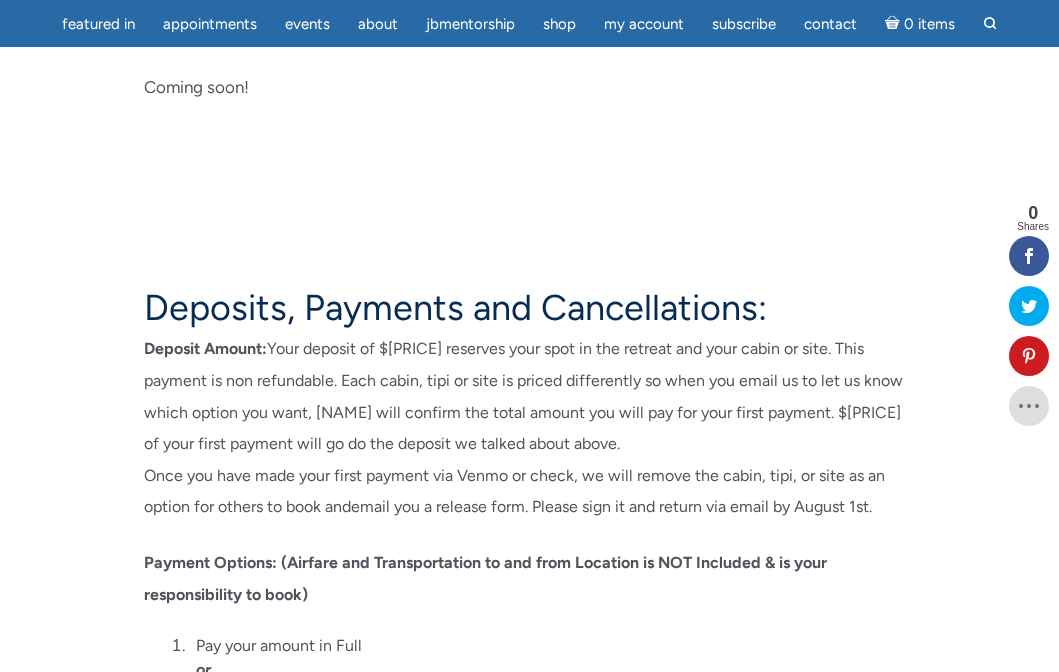 scroll, scrollTop: 22664, scrollLeft: 0, axis: vertical 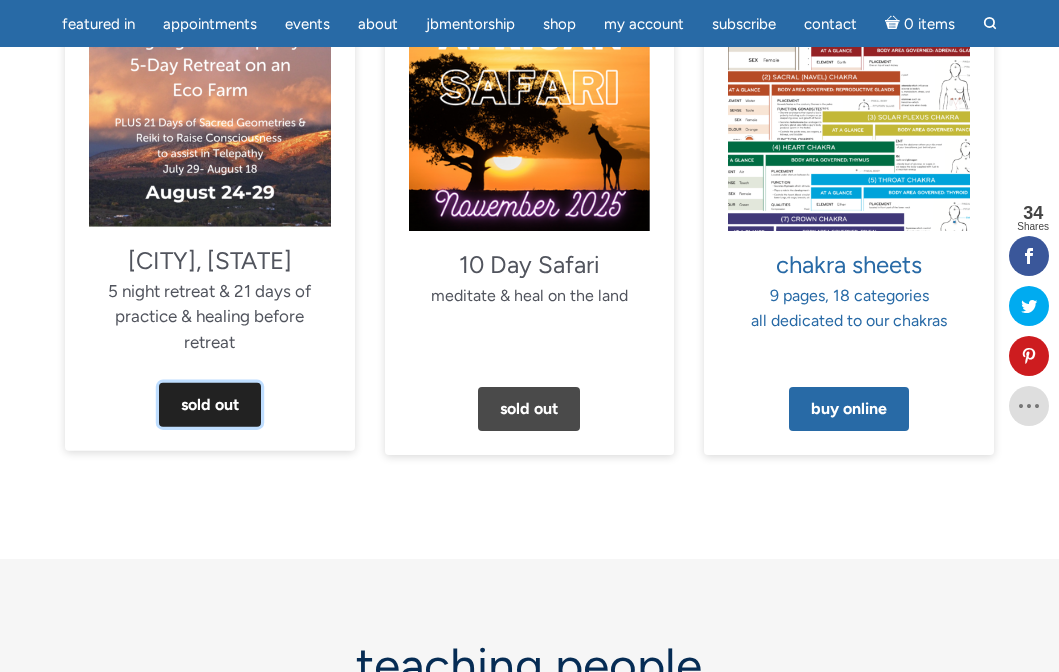 click on "Sold Out" at bounding box center (210, 405) 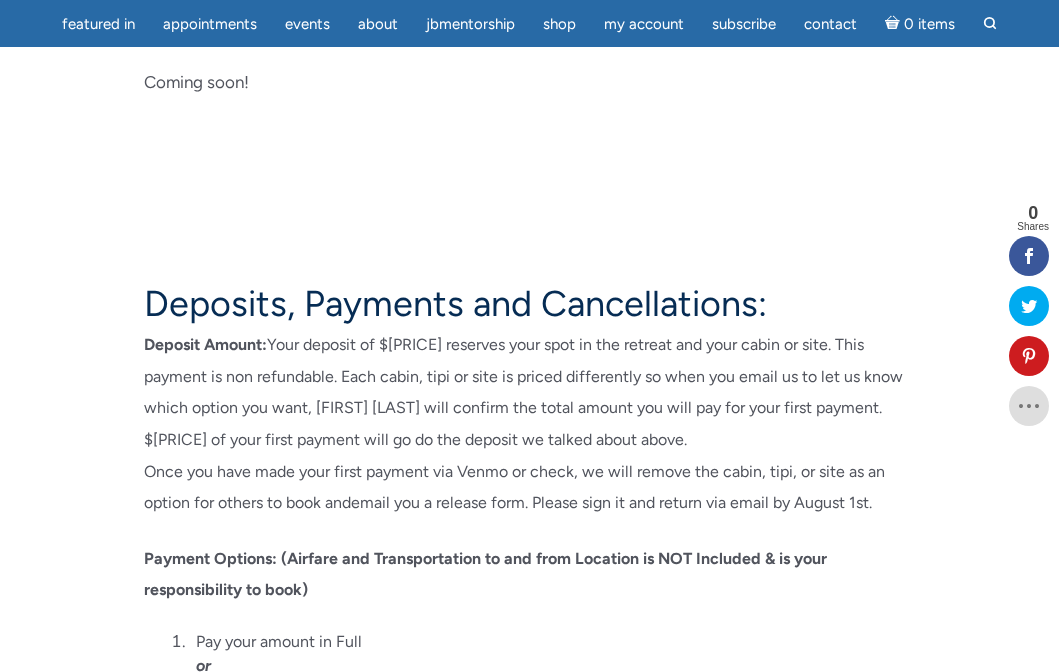 scroll, scrollTop: 22603, scrollLeft: 0, axis: vertical 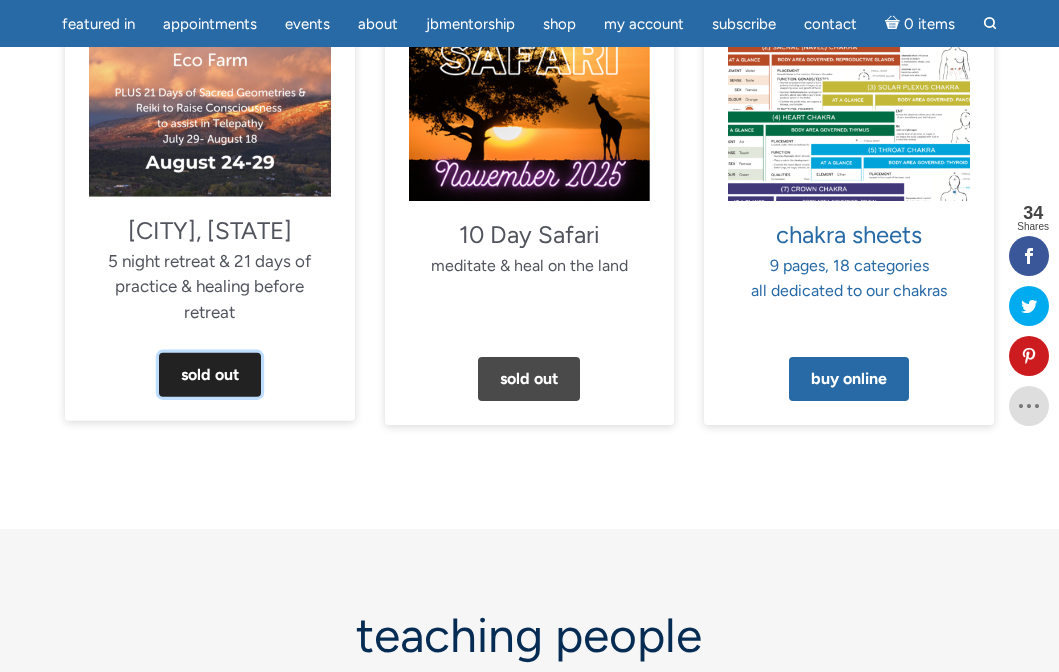 click on "Sold Out" at bounding box center (210, 375) 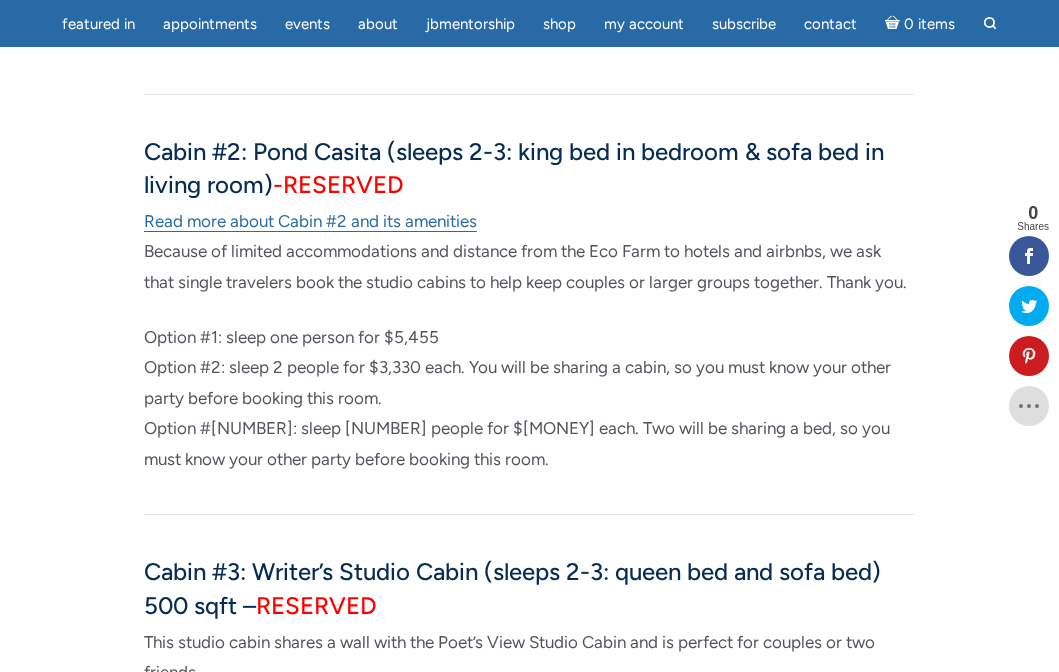scroll, scrollTop: 15065, scrollLeft: 0, axis: vertical 